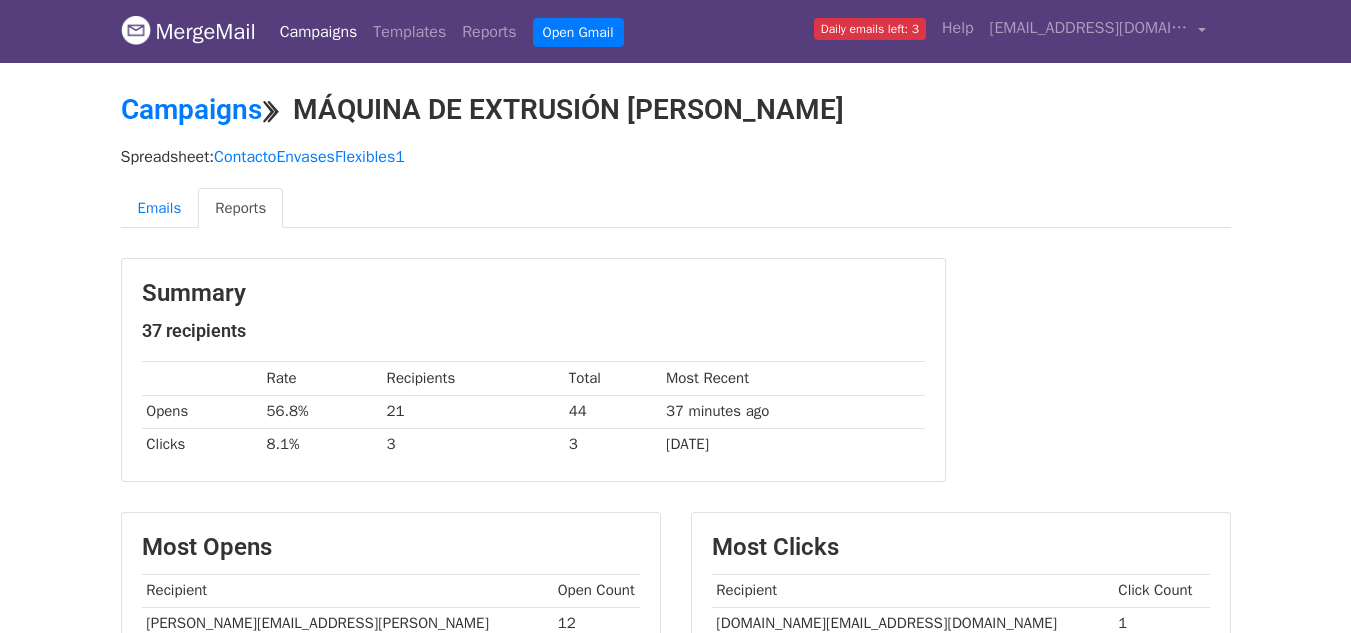 scroll, scrollTop: 400, scrollLeft: 0, axis: vertical 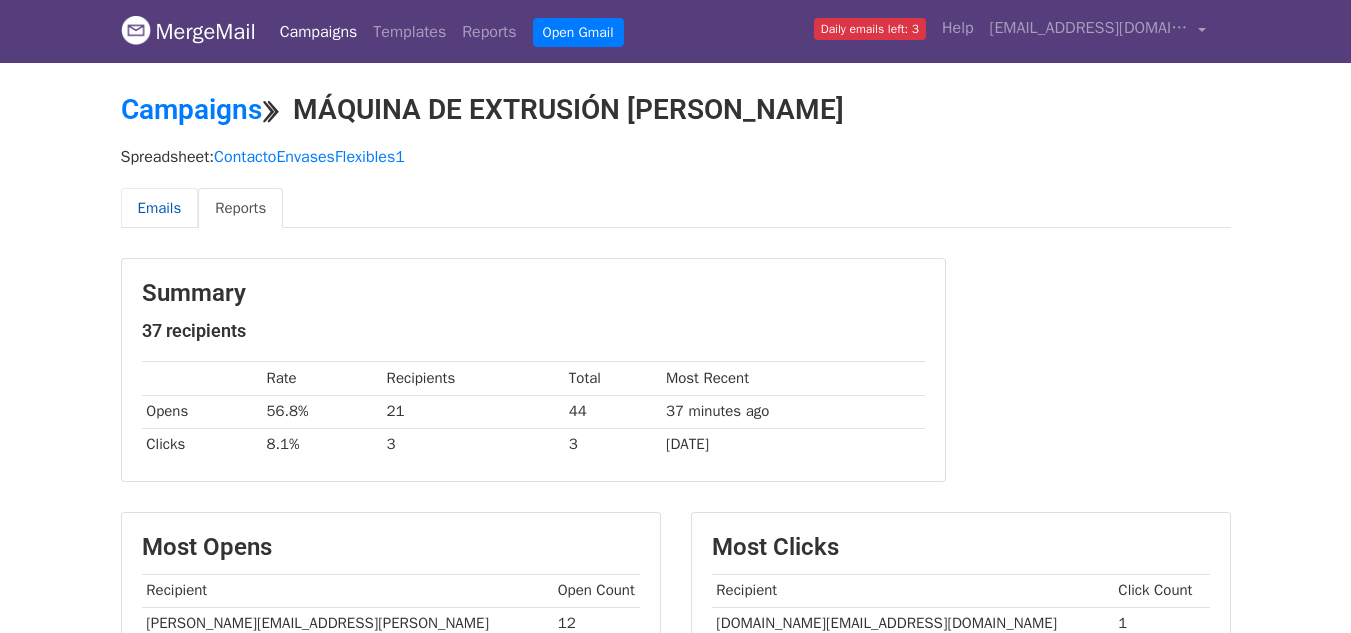 click on "Emails" at bounding box center (160, 208) 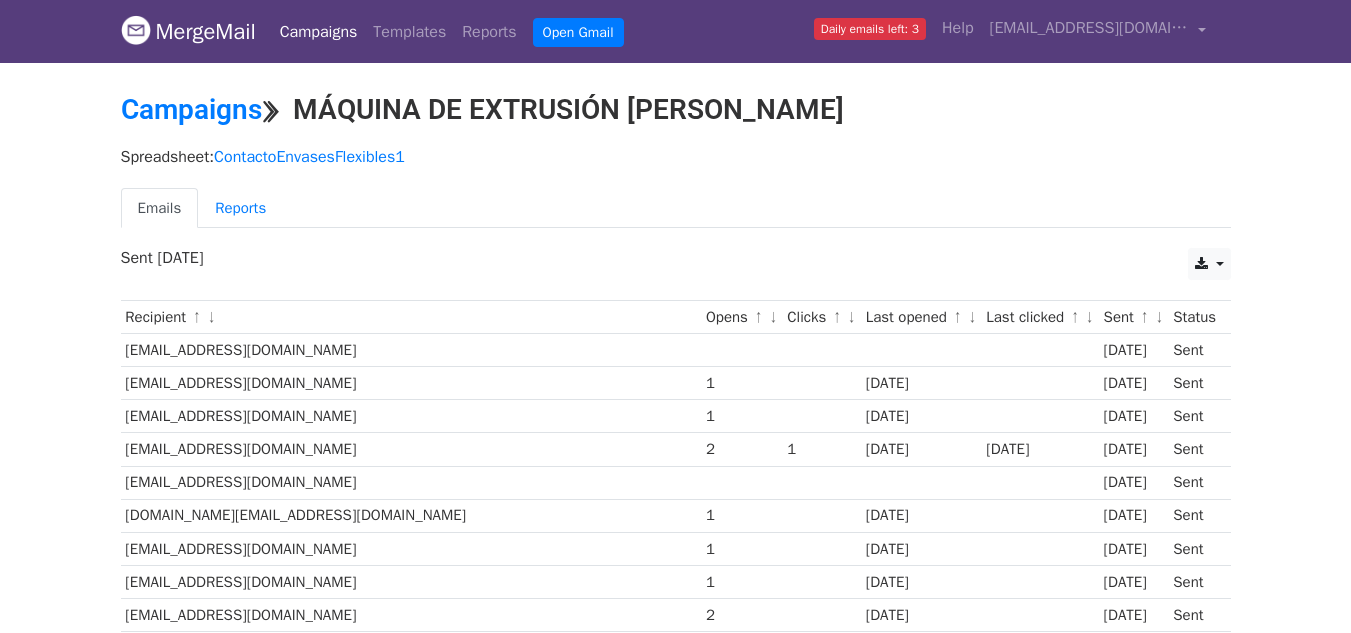 scroll, scrollTop: 0, scrollLeft: 0, axis: both 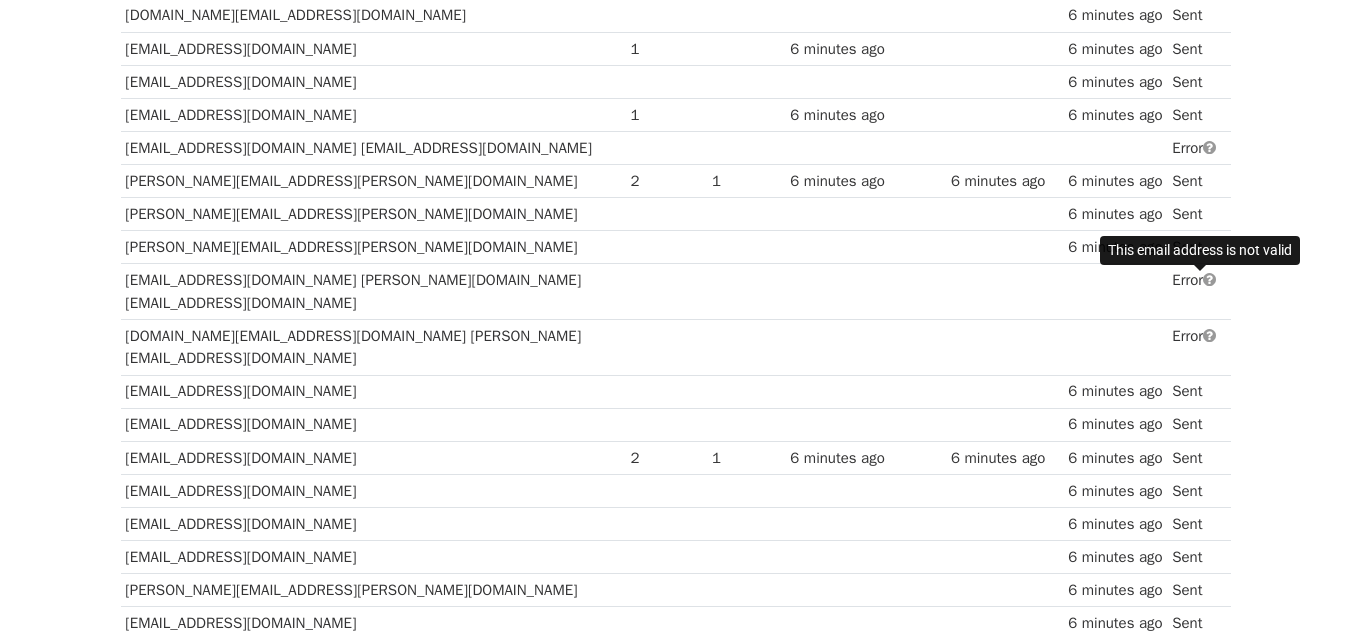 click at bounding box center [1209, 279] 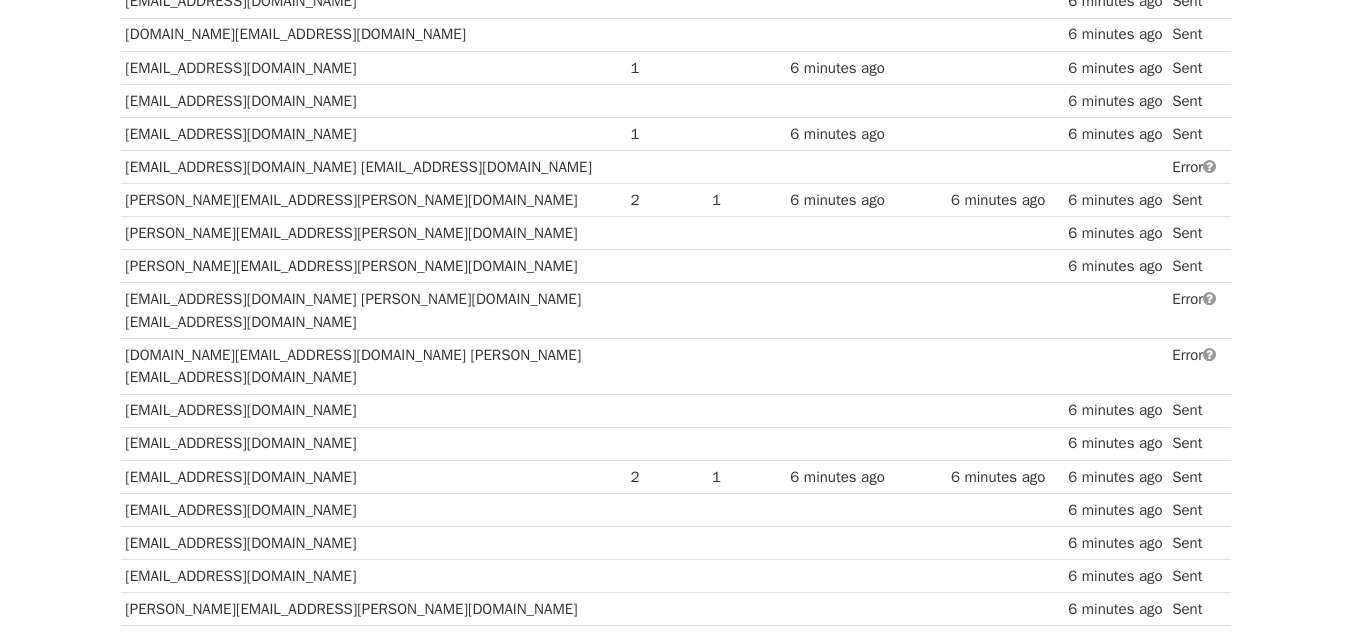 scroll, scrollTop: 500, scrollLeft: 0, axis: vertical 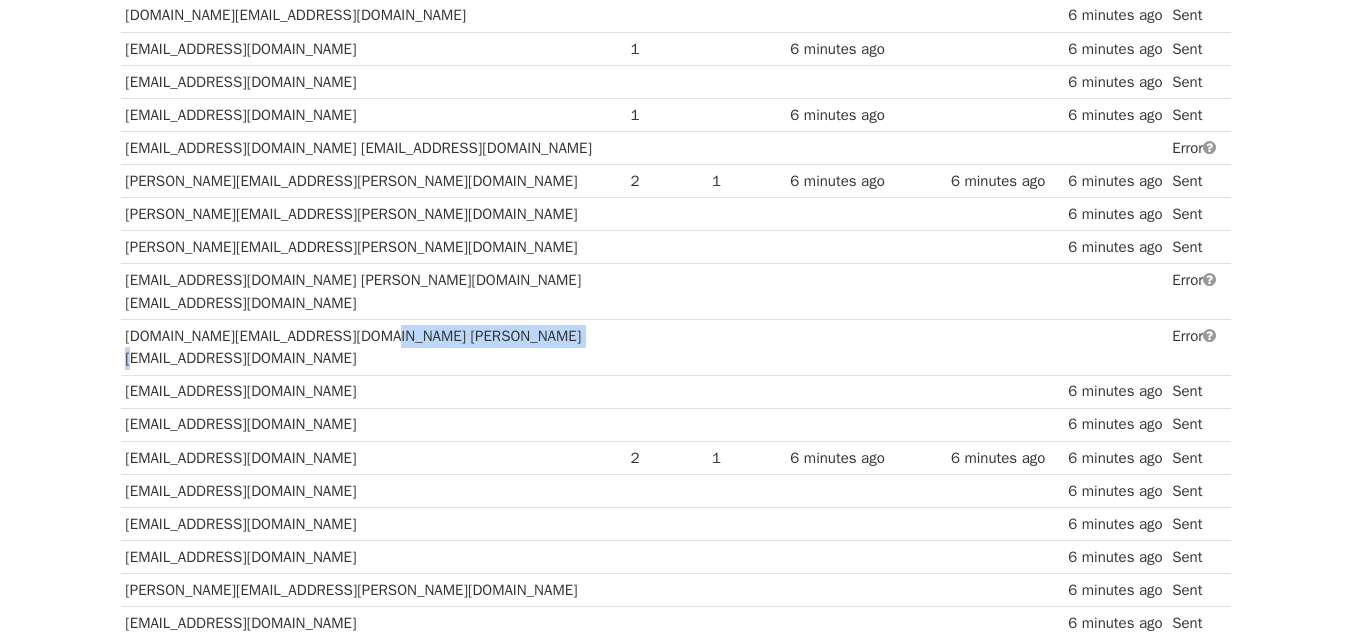 drag, startPoint x: 337, startPoint y: 312, endPoint x: 553, endPoint y: 320, distance: 216.1481 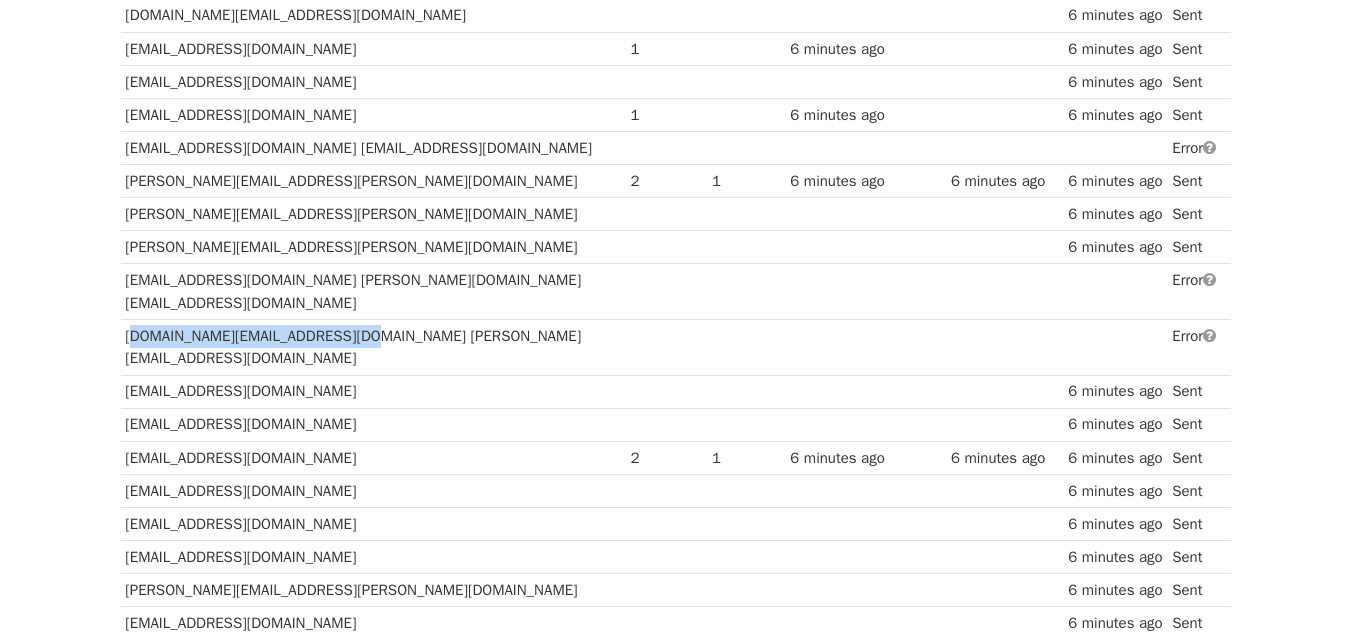 drag, startPoint x: 126, startPoint y: 311, endPoint x: 338, endPoint y: 326, distance: 212.53 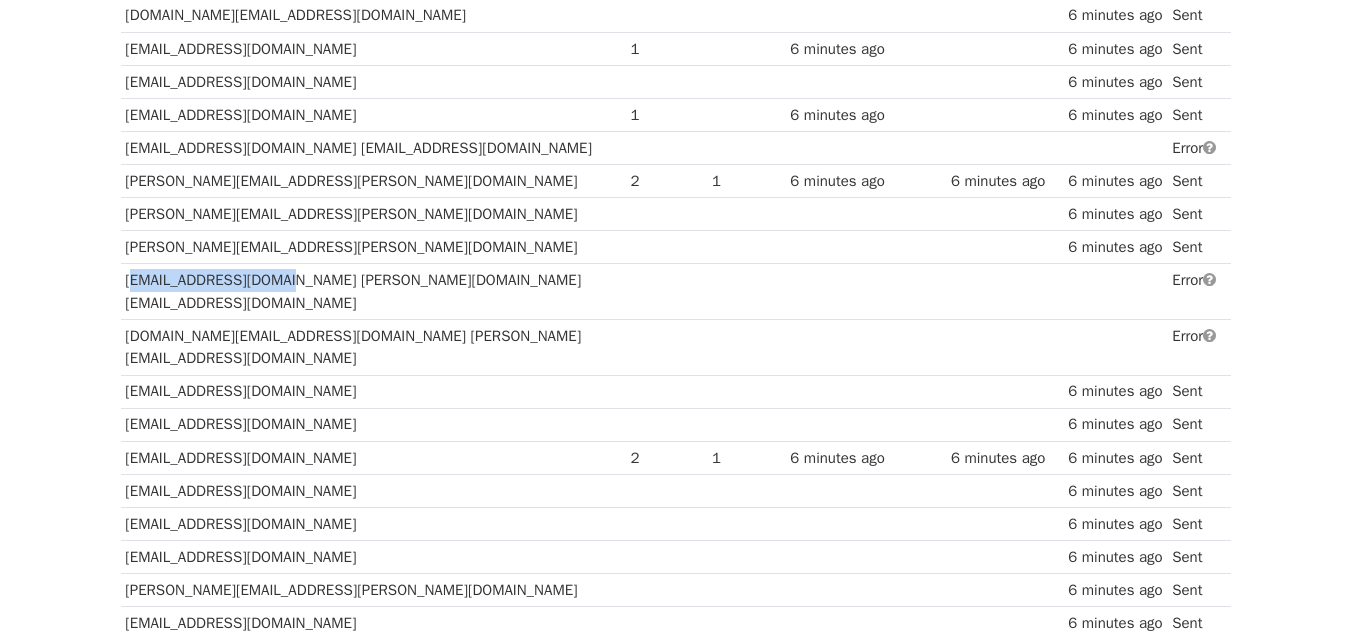 drag, startPoint x: 128, startPoint y: 278, endPoint x: 271, endPoint y: 267, distance: 143.42245 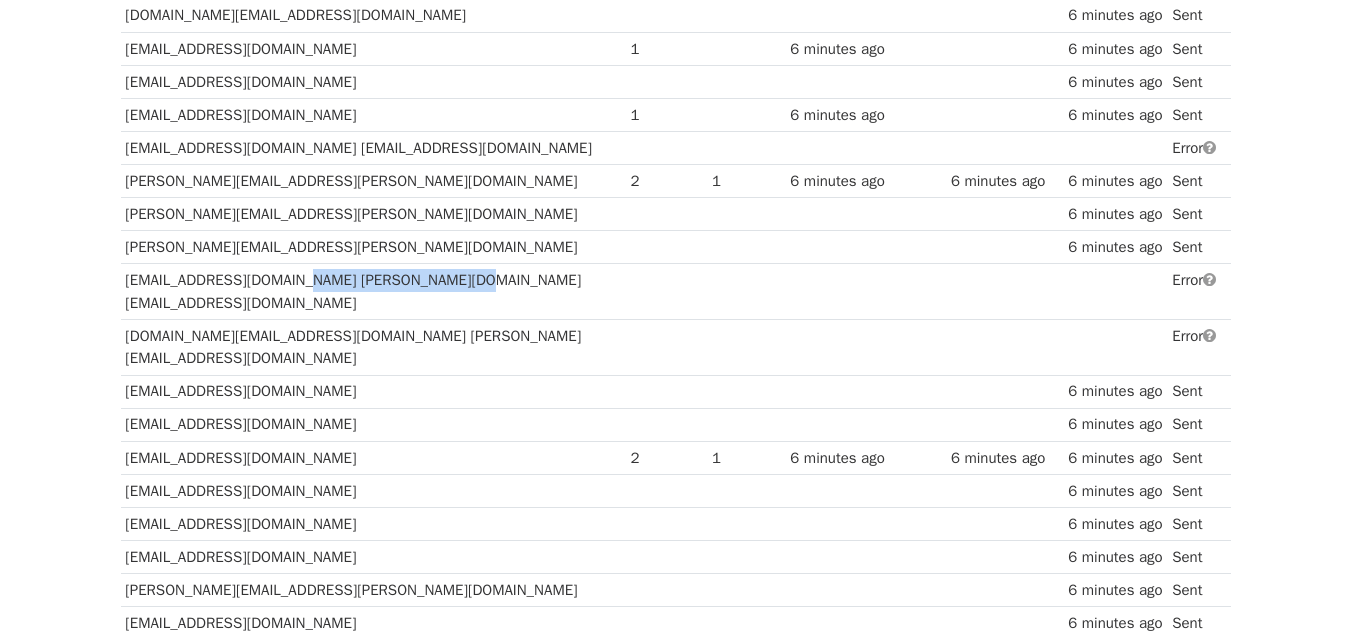 drag, startPoint x: 273, startPoint y: 284, endPoint x: 472, endPoint y: 283, distance: 199.00252 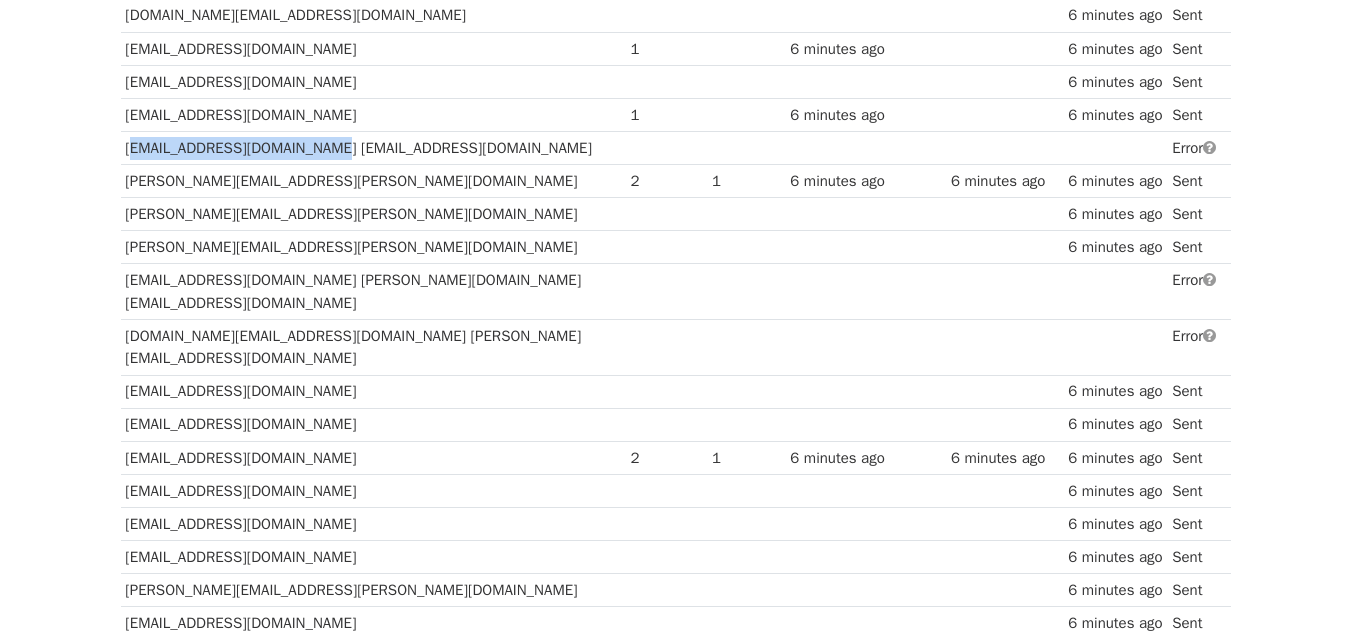 drag, startPoint x: 125, startPoint y: 149, endPoint x: 327, endPoint y: 145, distance: 202.0396 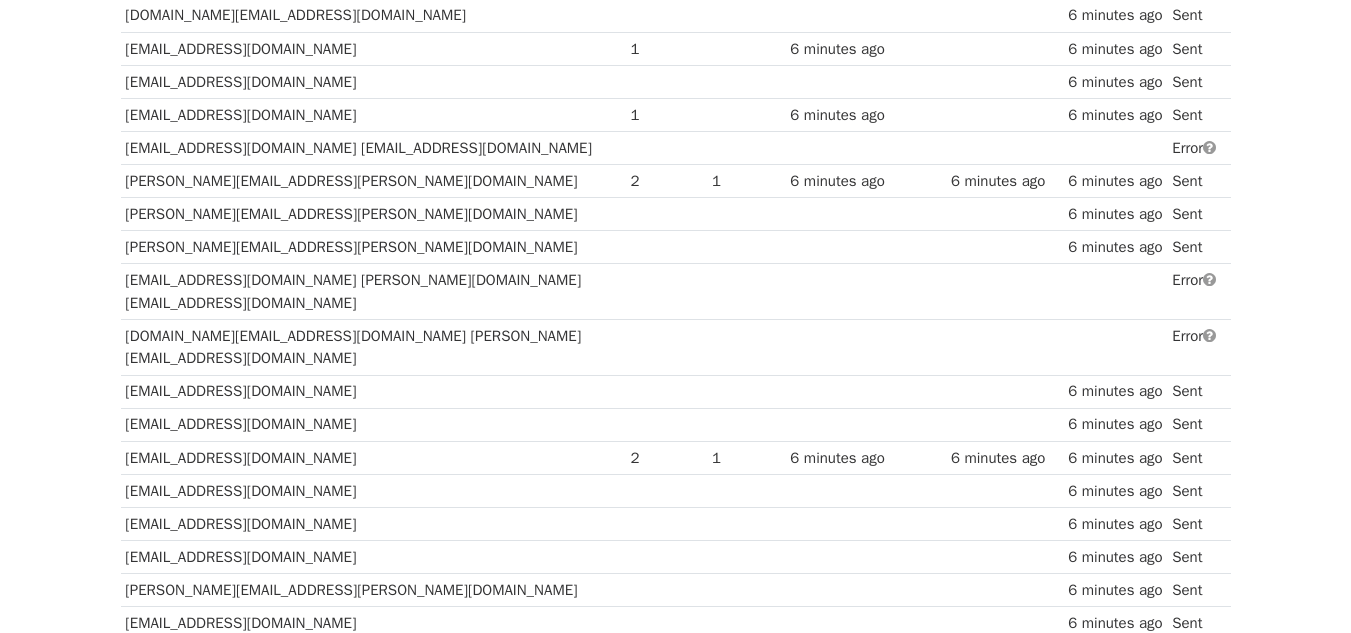 click on "ventas1@primocuevas.com.mx  info@primocuevas.com.mx" at bounding box center [373, 148] 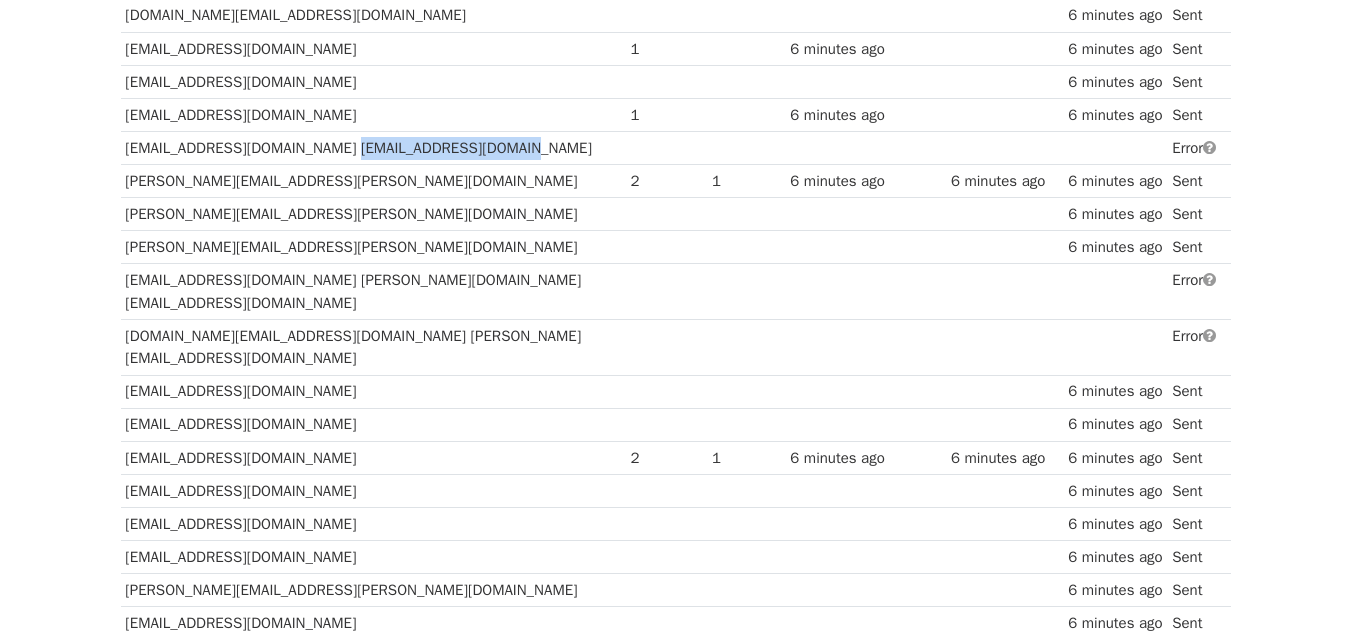 drag, startPoint x: 333, startPoint y: 145, endPoint x: 517, endPoint y: 153, distance: 184.17383 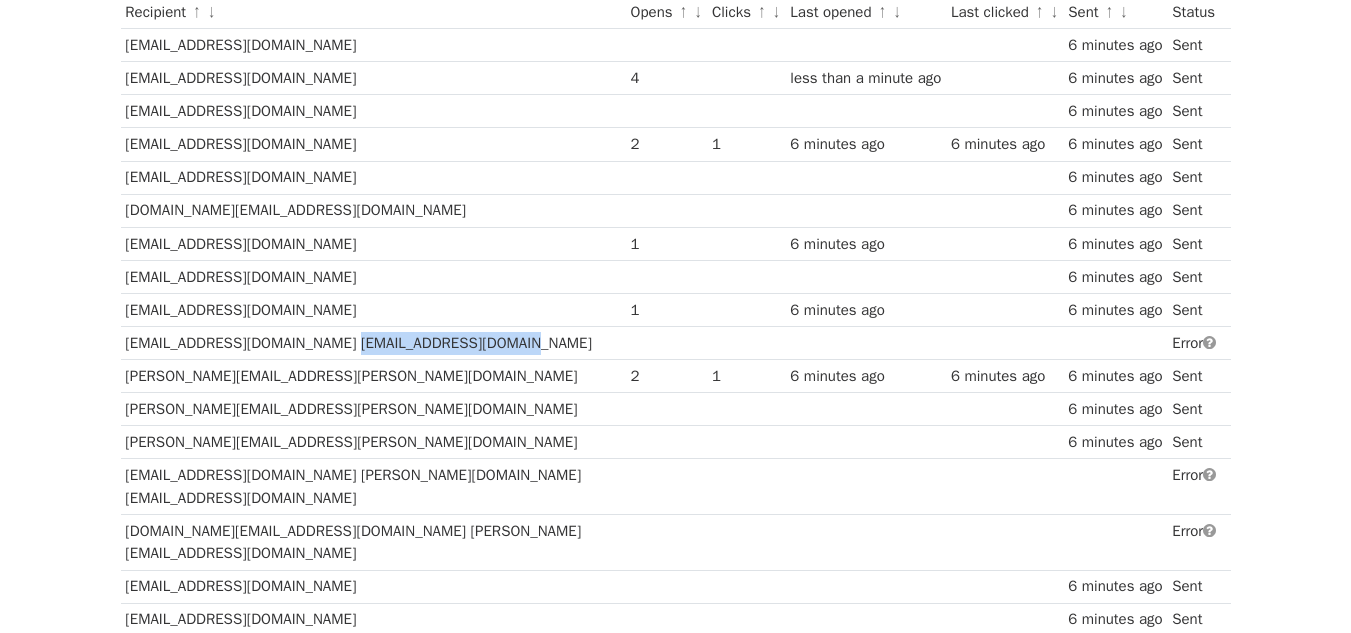 scroll, scrollTop: 100, scrollLeft: 0, axis: vertical 